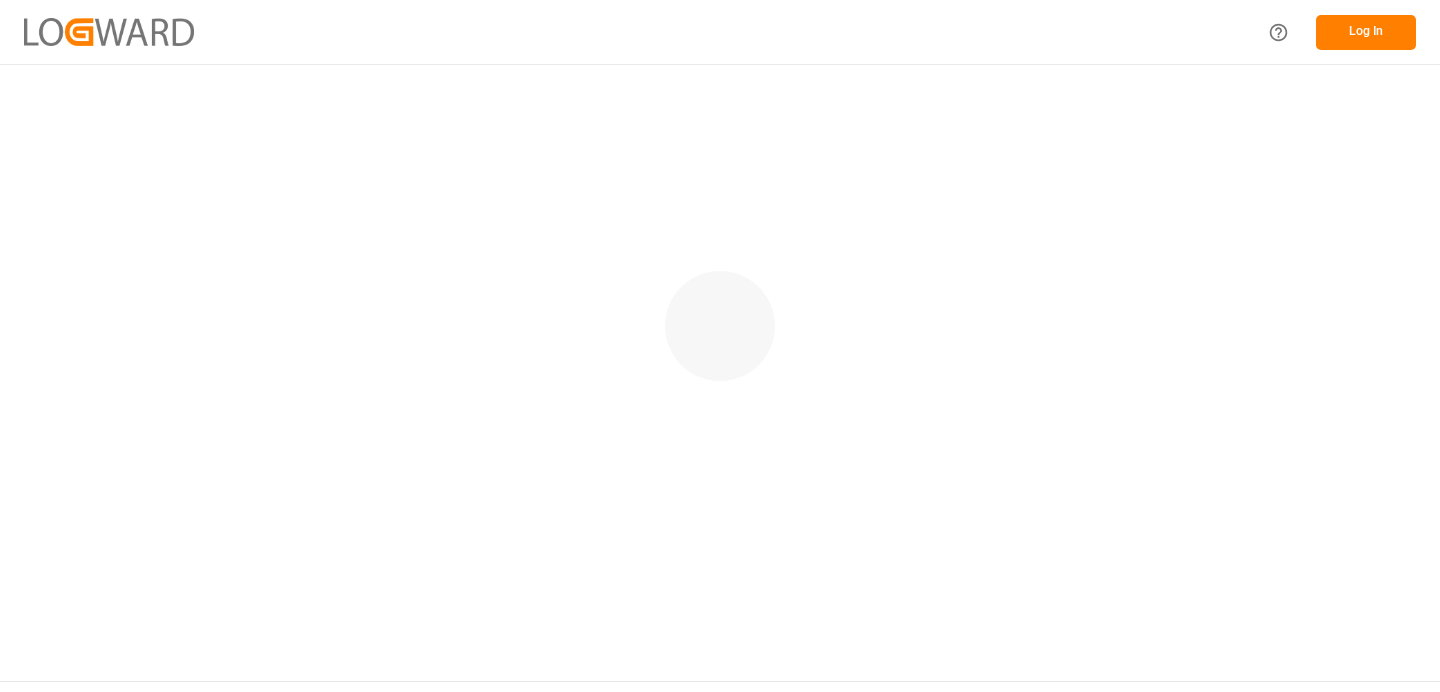 scroll, scrollTop: 0, scrollLeft: 0, axis: both 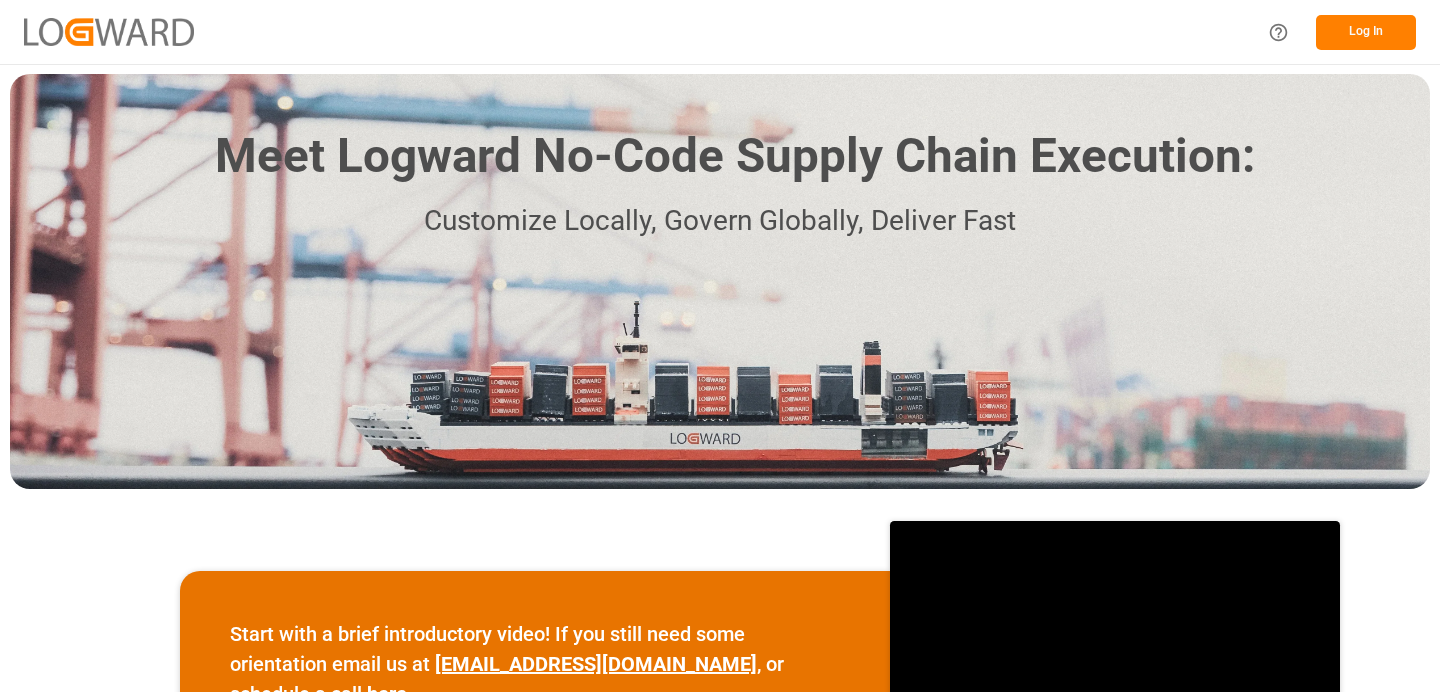 click on "Log In" at bounding box center [1366, 32] 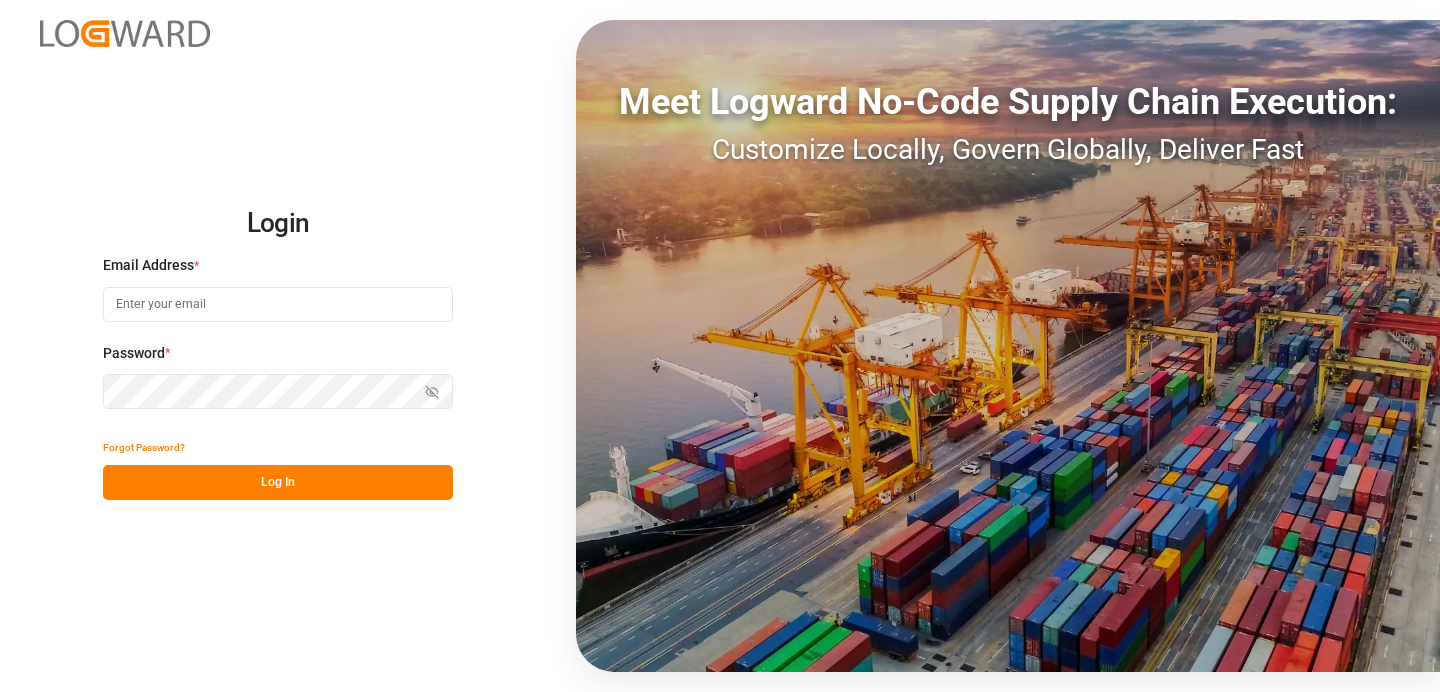 click at bounding box center (278, 304) 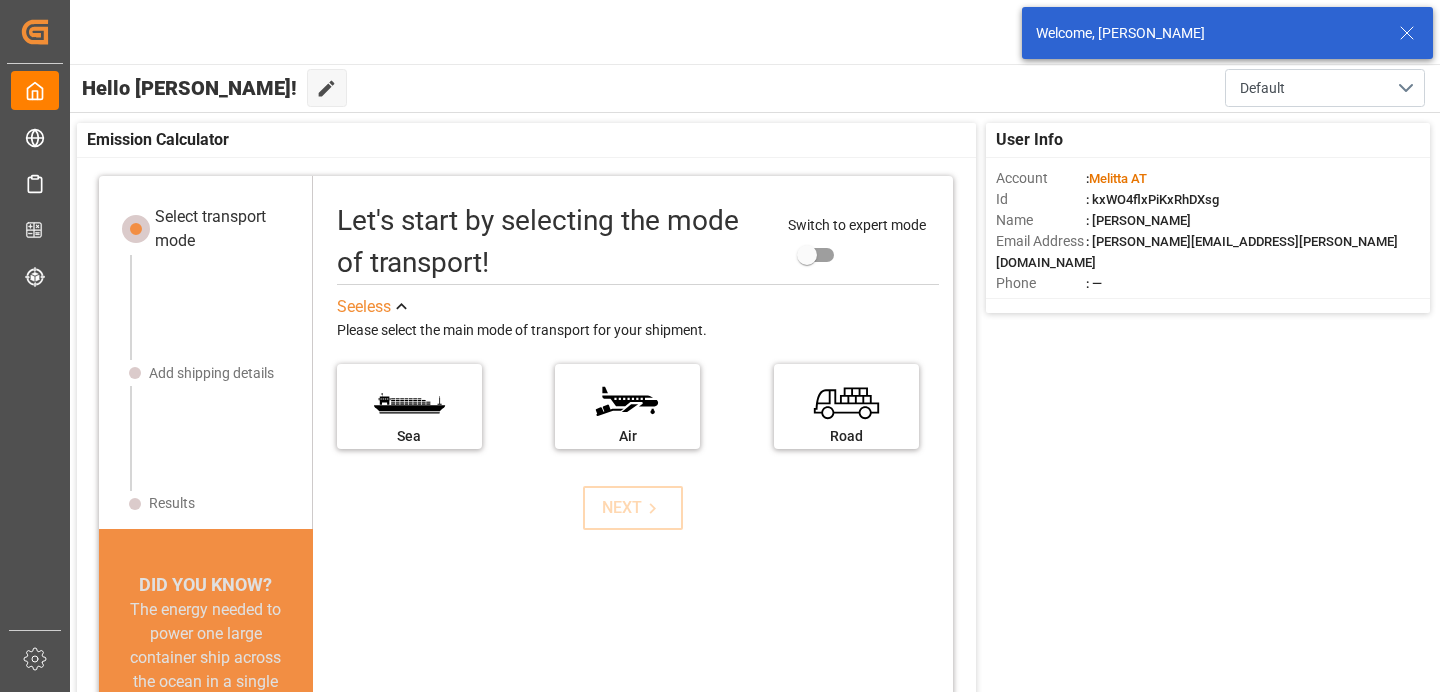 click 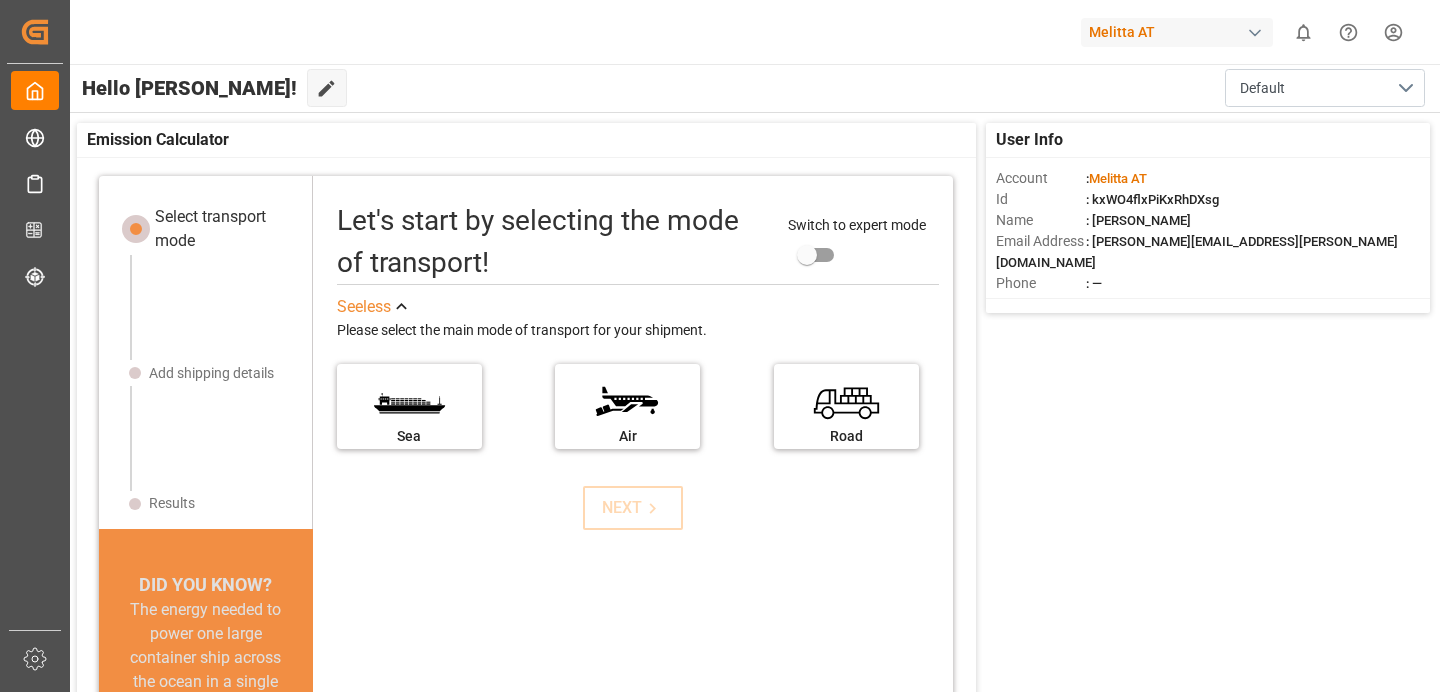 click on "Melitta AT" at bounding box center [1177, 32] 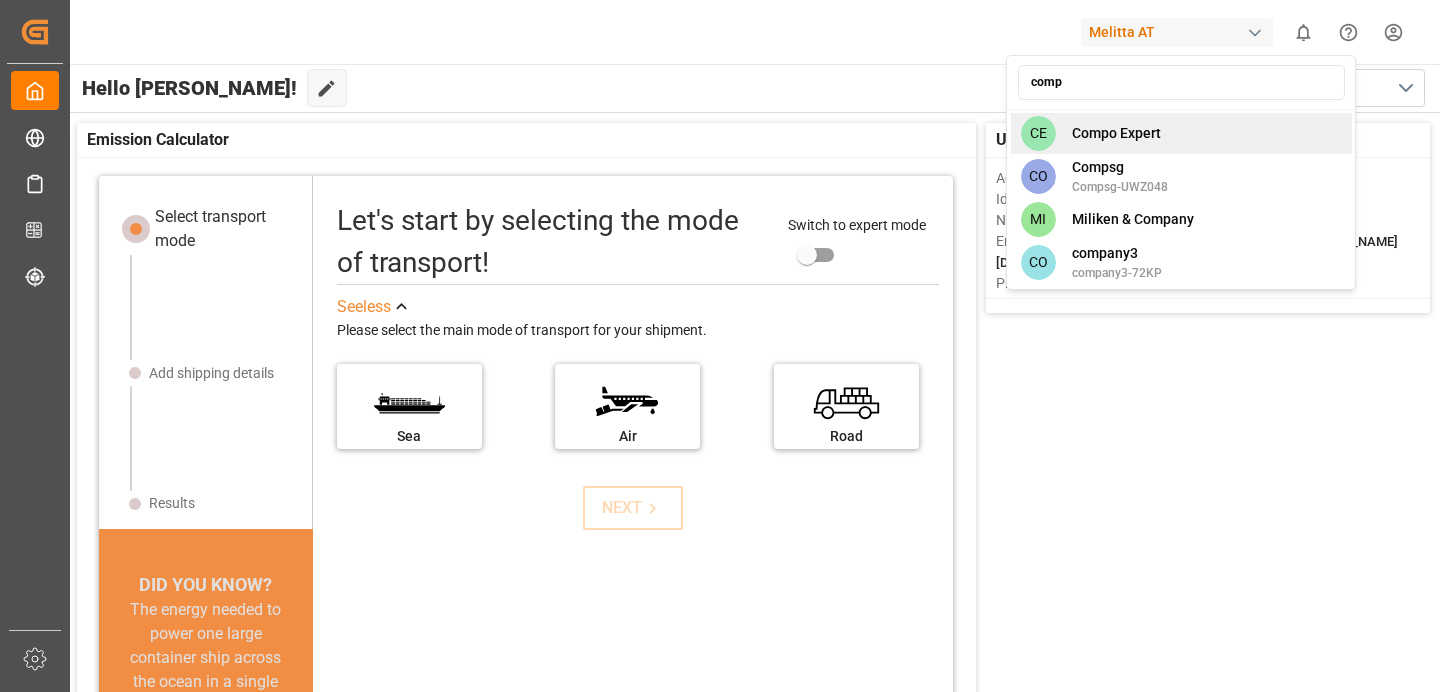 type on "comp" 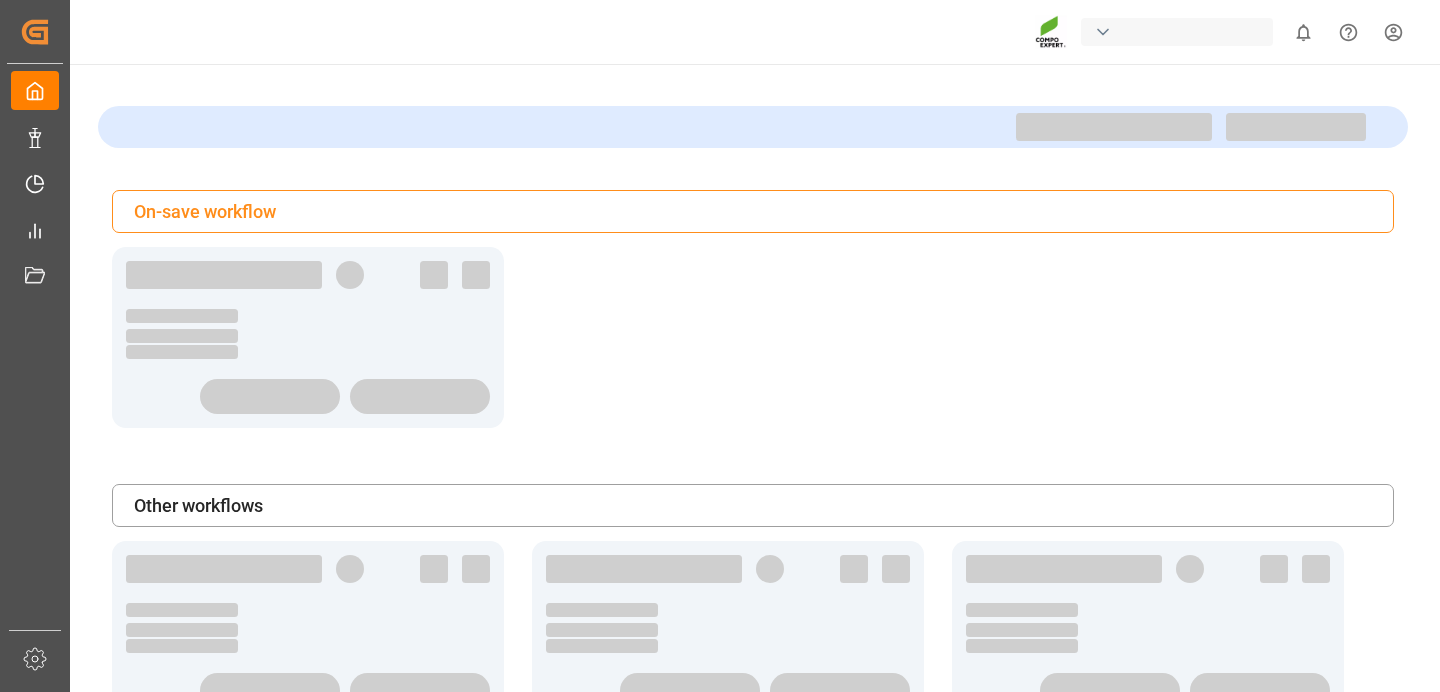 scroll, scrollTop: 0, scrollLeft: 0, axis: both 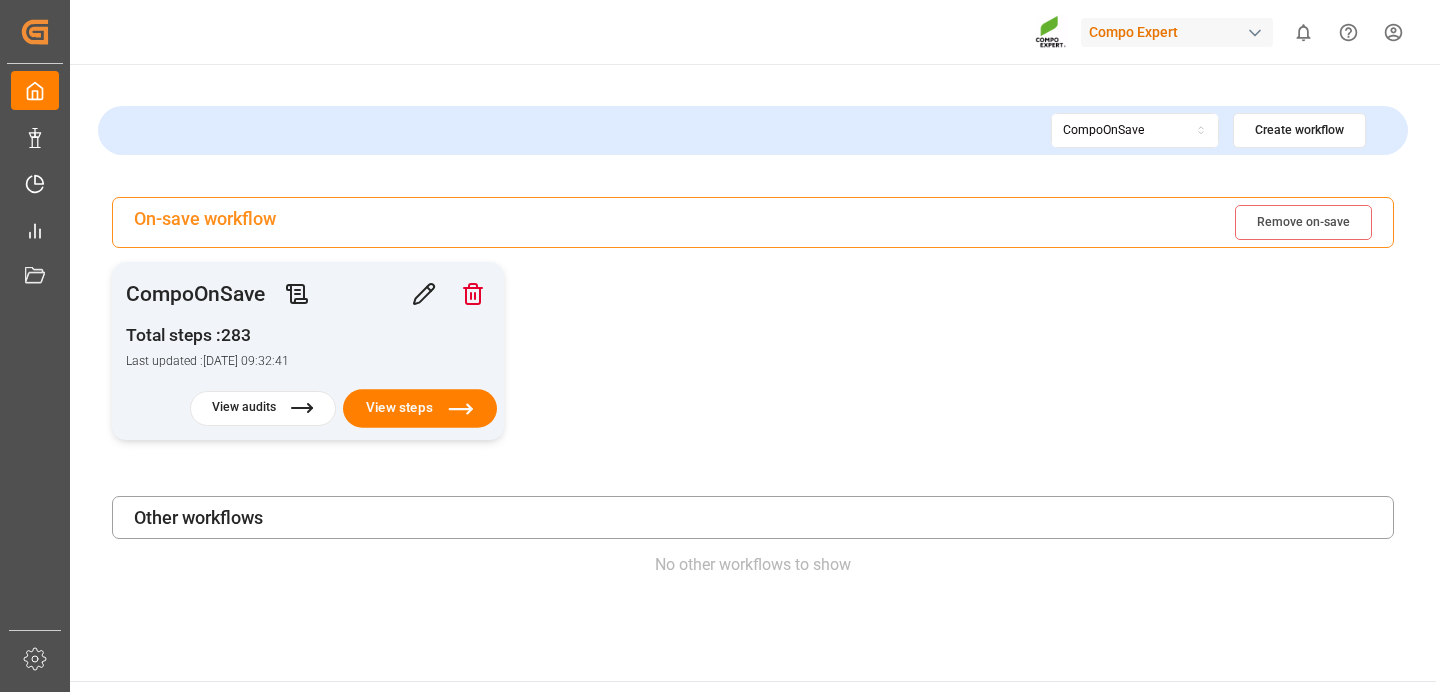 click on "View steps" at bounding box center [420, 408] 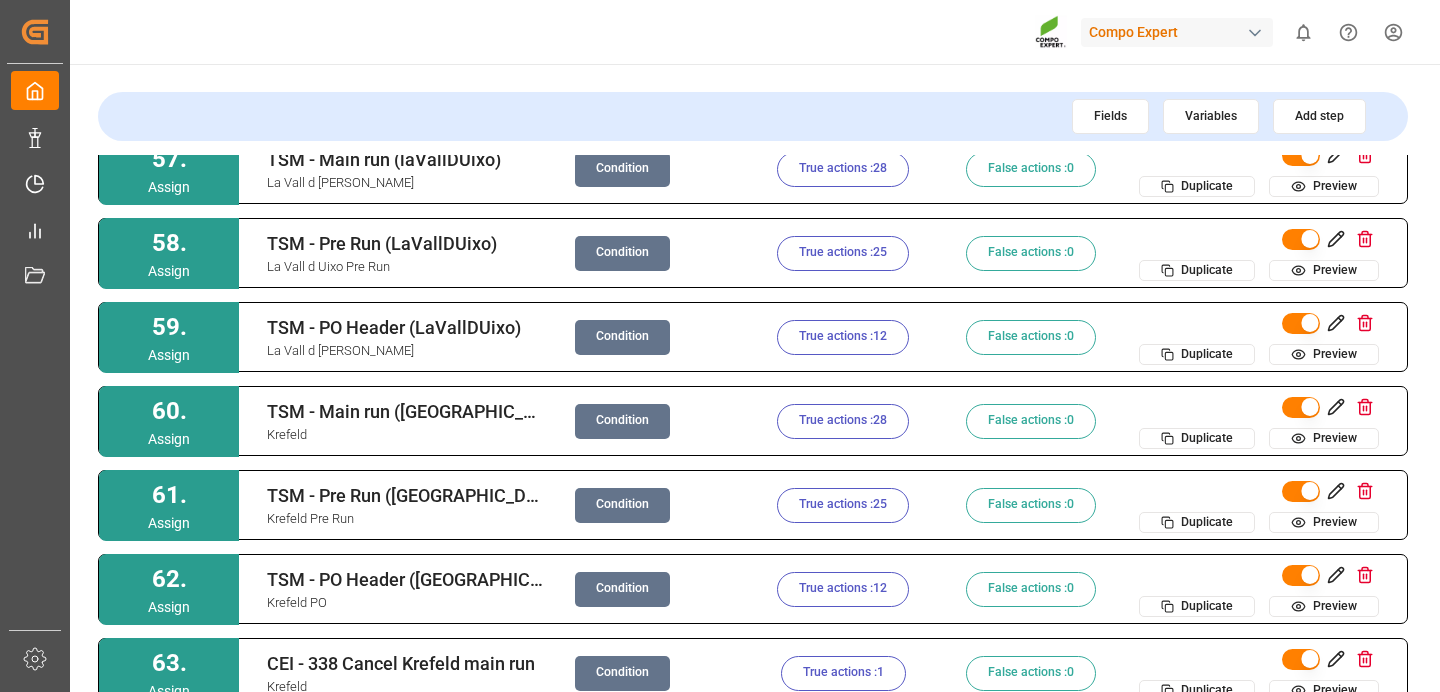 scroll, scrollTop: 4722, scrollLeft: 0, axis: vertical 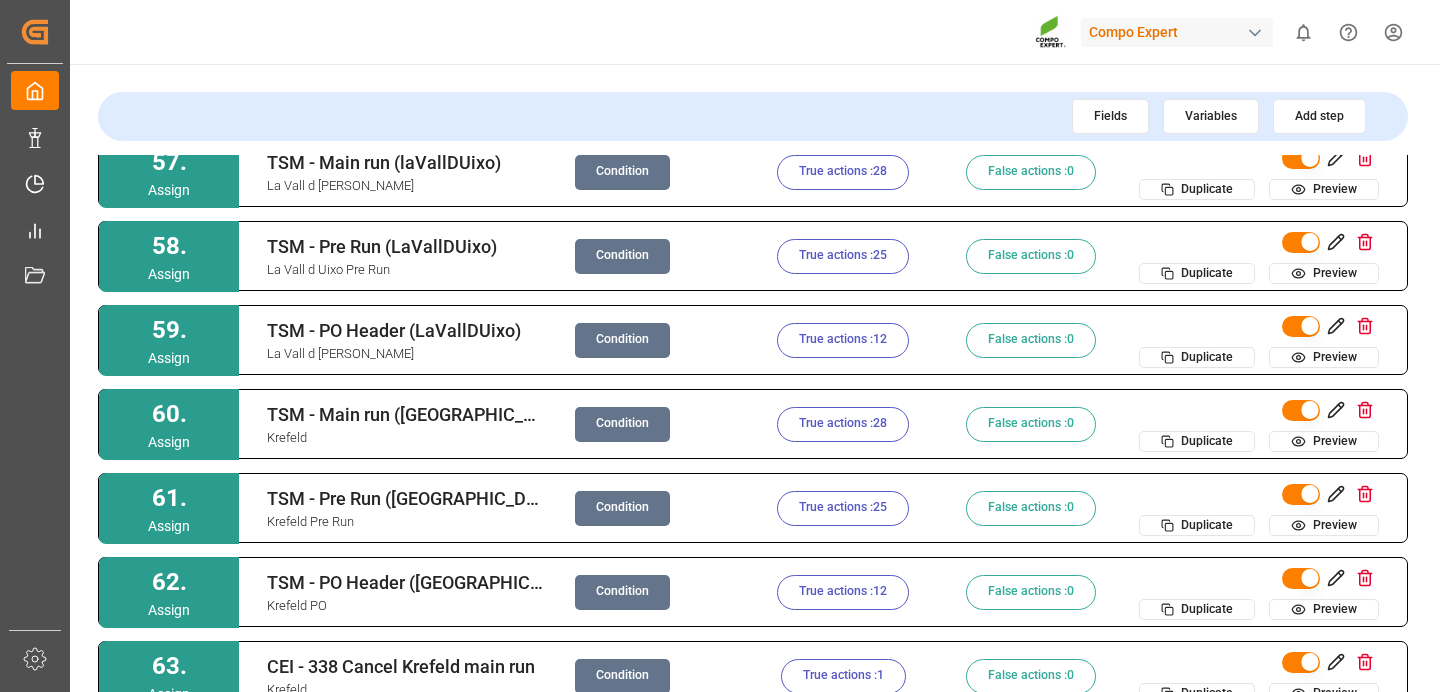 click on "True actions :  28" at bounding box center [843, 424] 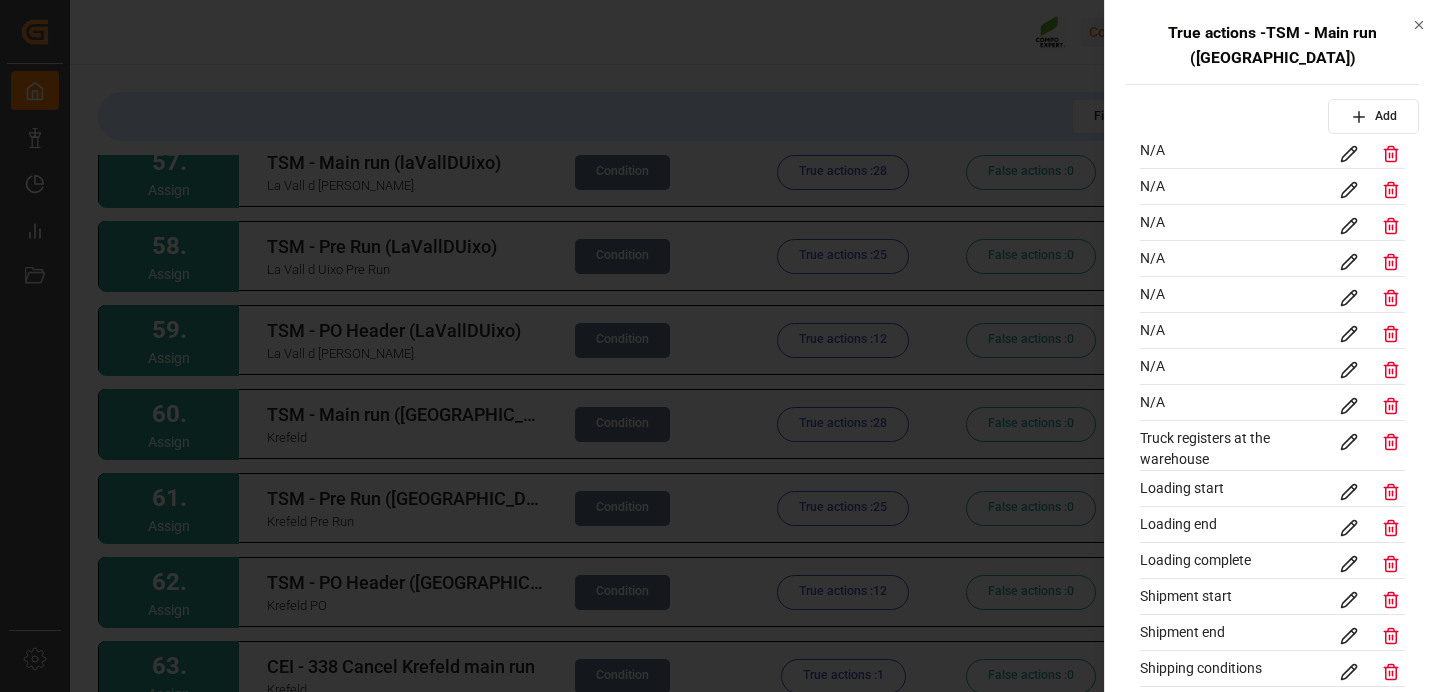 scroll, scrollTop: 352, scrollLeft: 0, axis: vertical 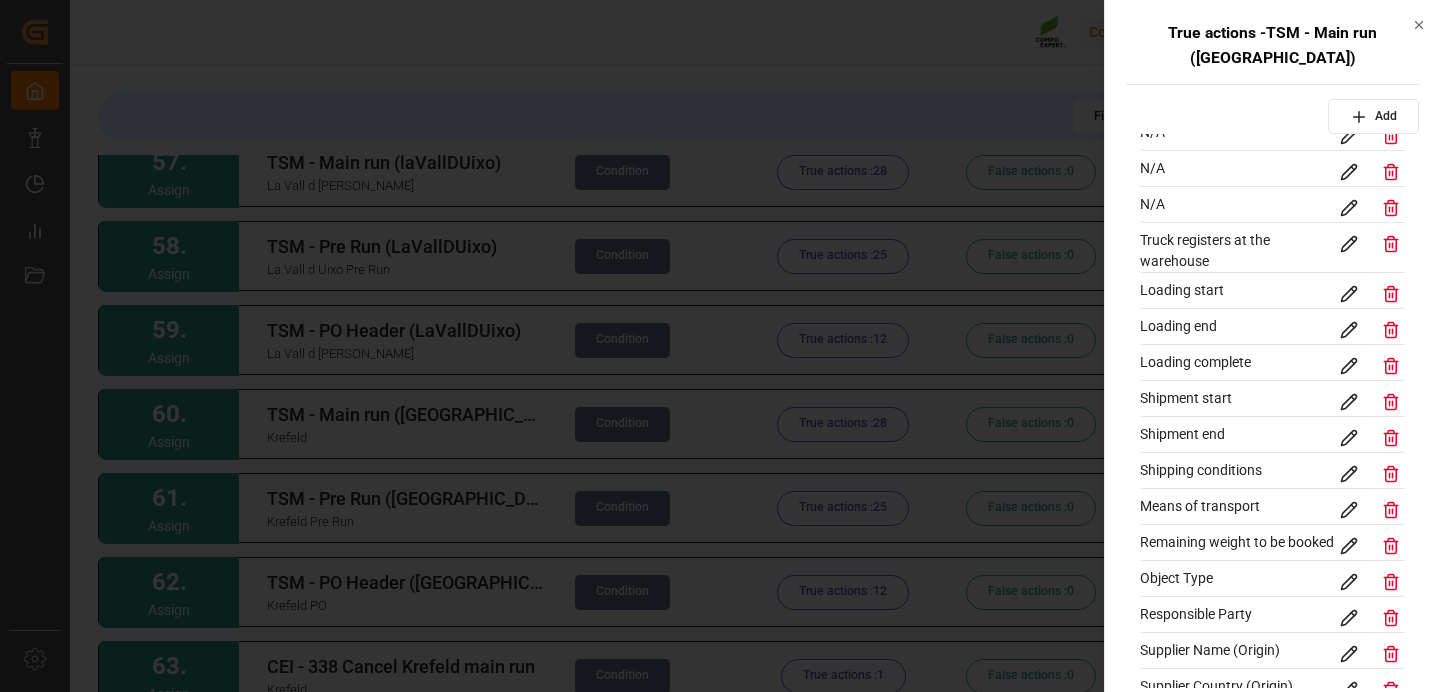 click at bounding box center (720, 346) 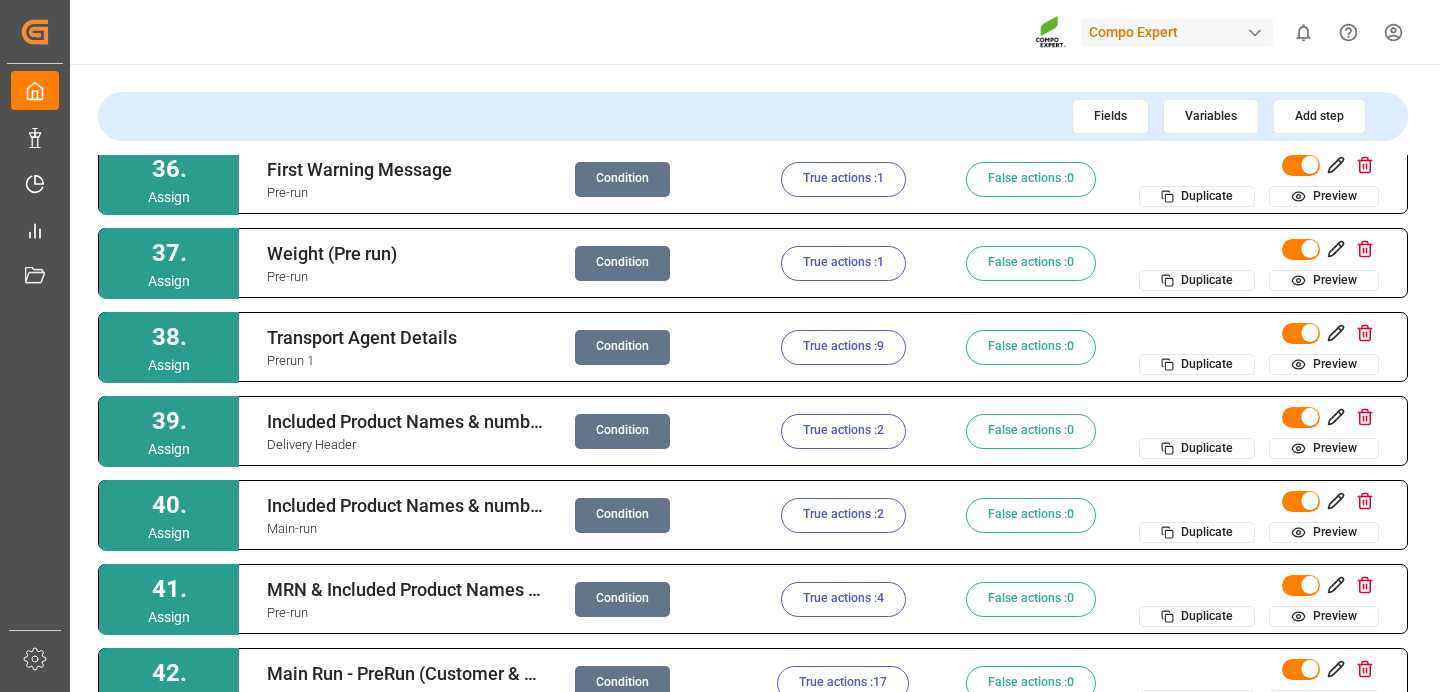 scroll, scrollTop: 1607, scrollLeft: 0, axis: vertical 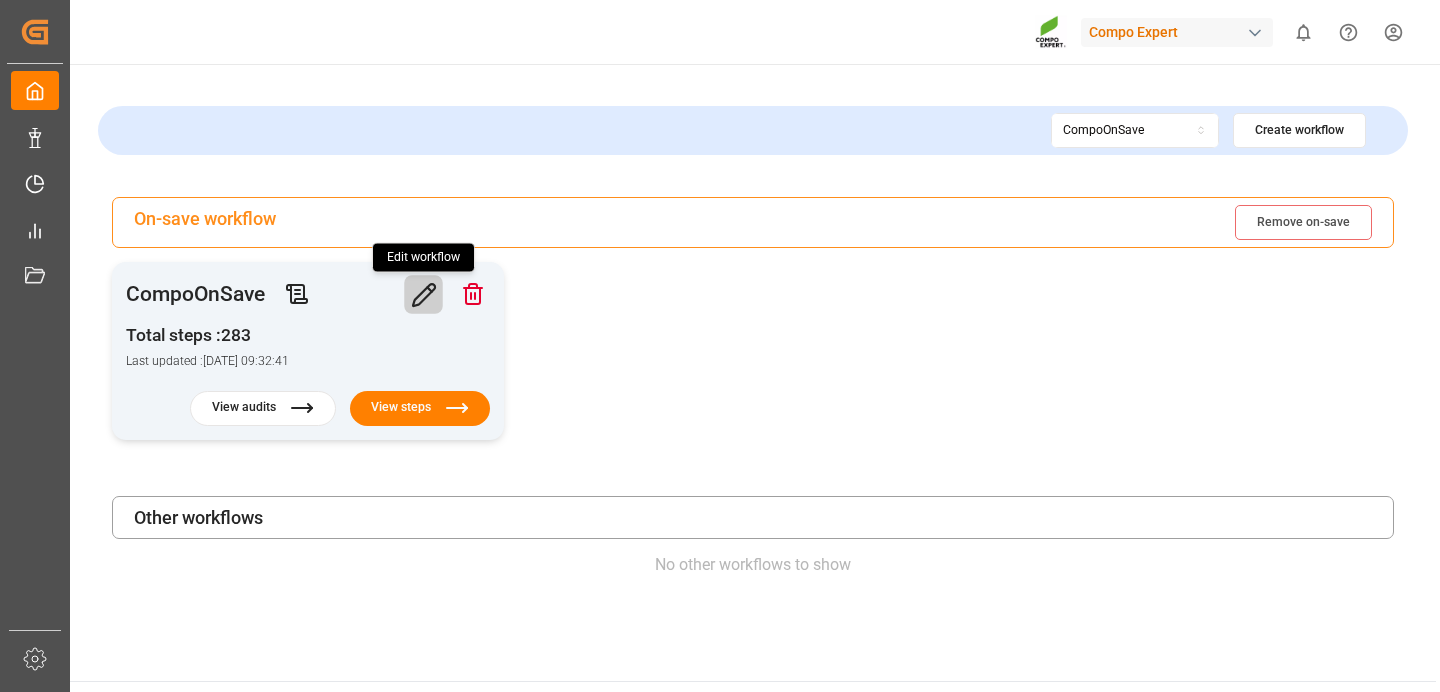 click 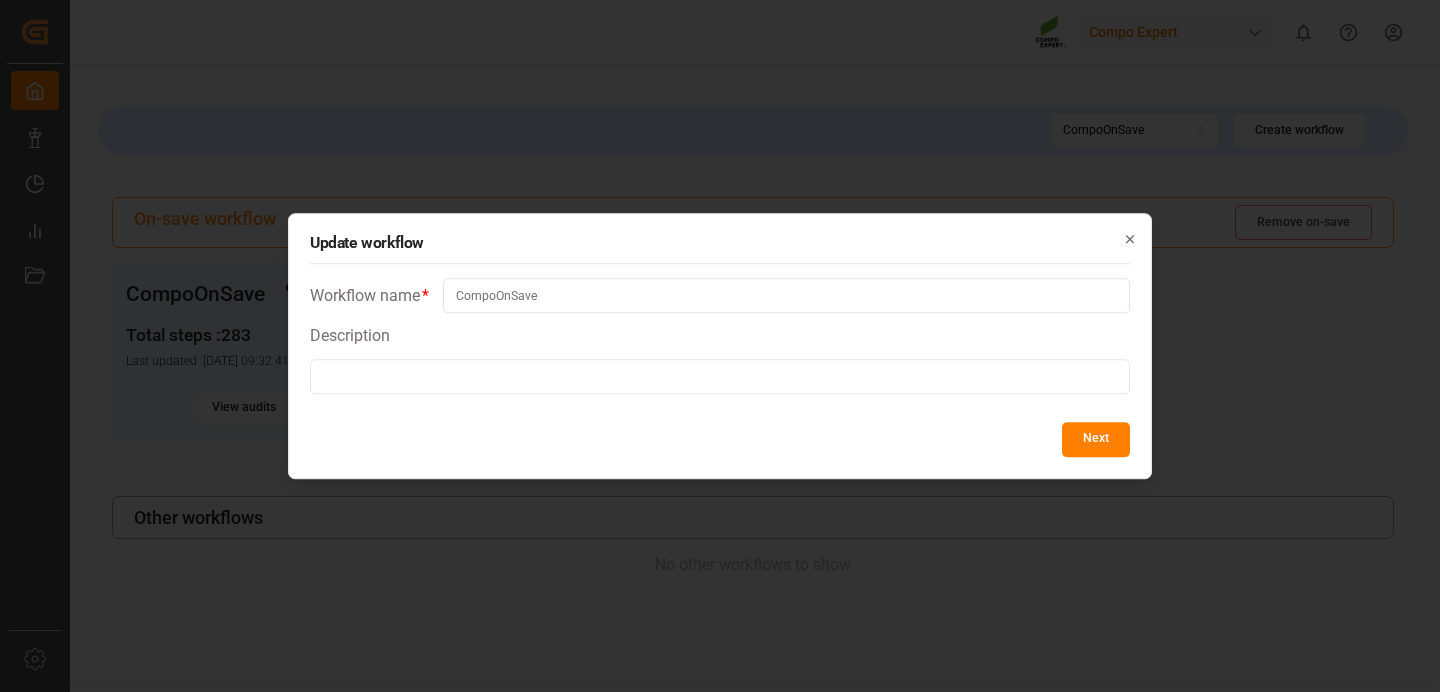 click on "Next" at bounding box center (1096, 439) 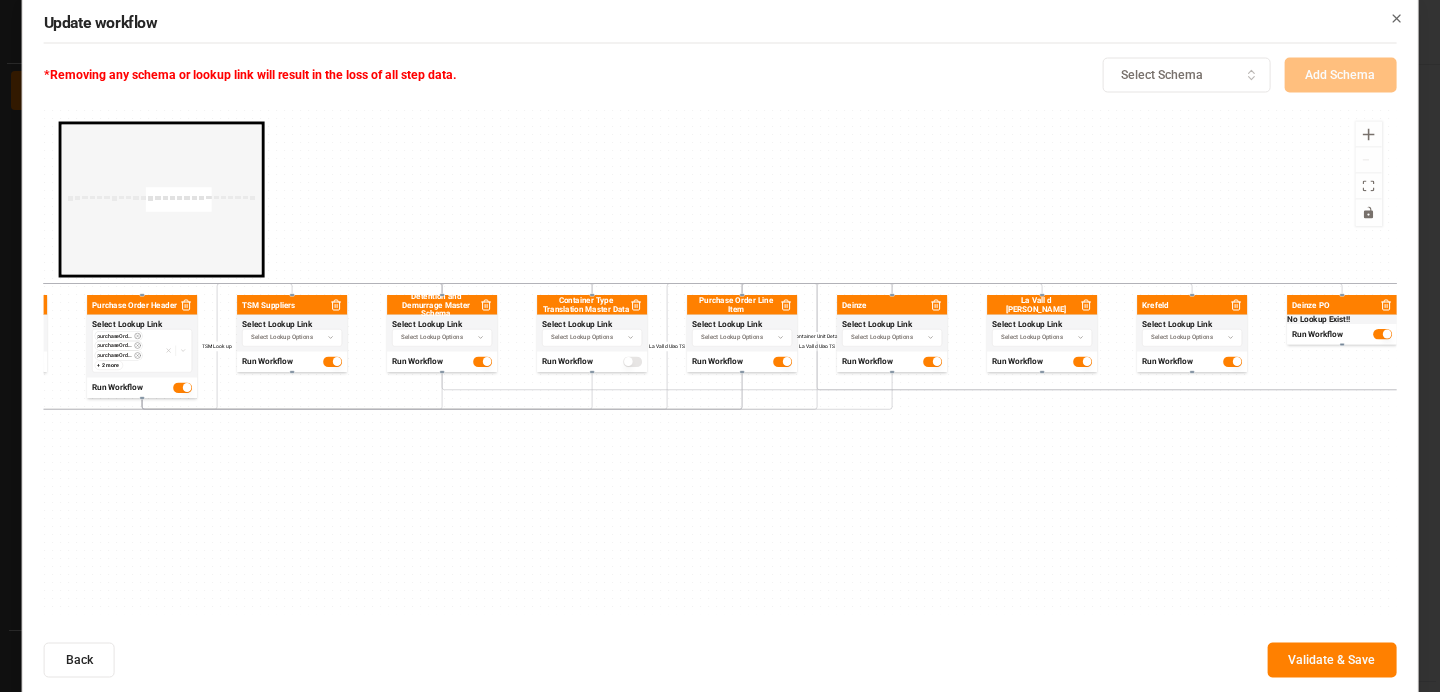 drag, startPoint x: 879, startPoint y: 554, endPoint x: 534, endPoint y: 540, distance: 345.28394 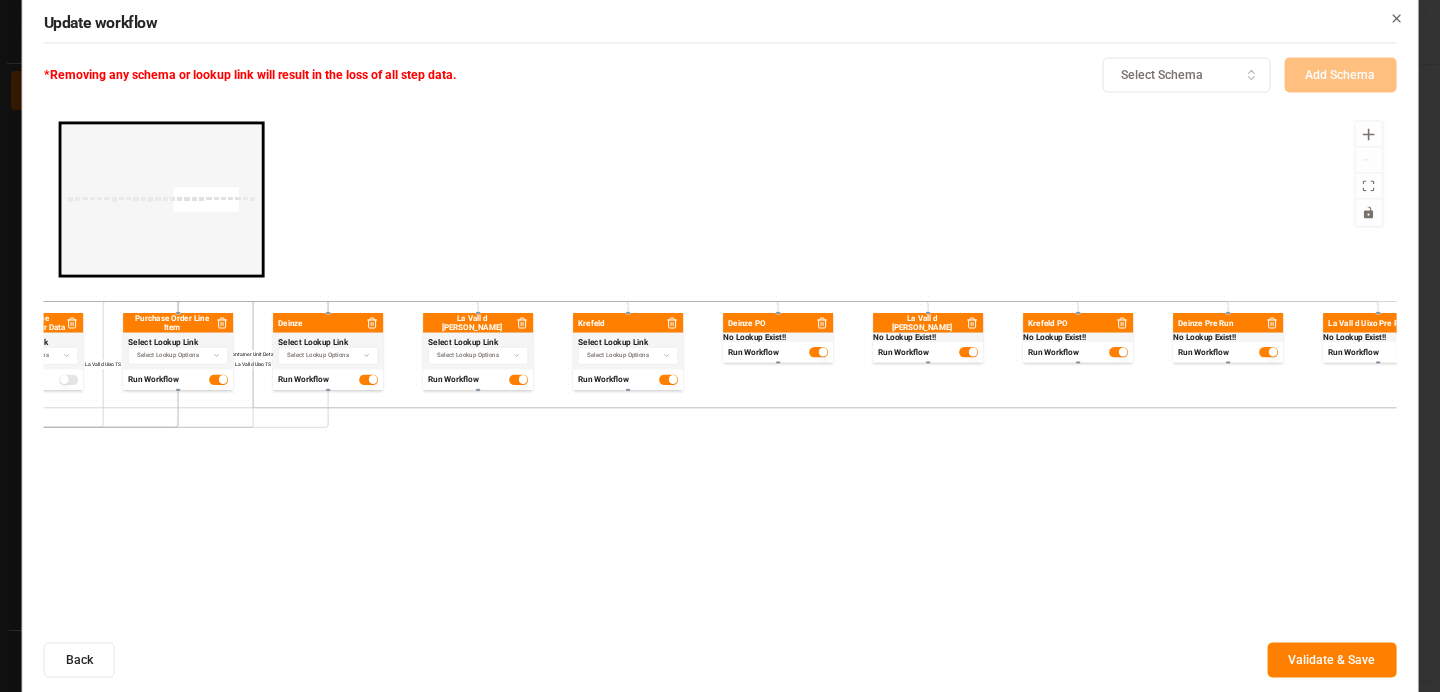 drag, startPoint x: 831, startPoint y: 515, endPoint x: 335, endPoint y: 530, distance: 496.22678 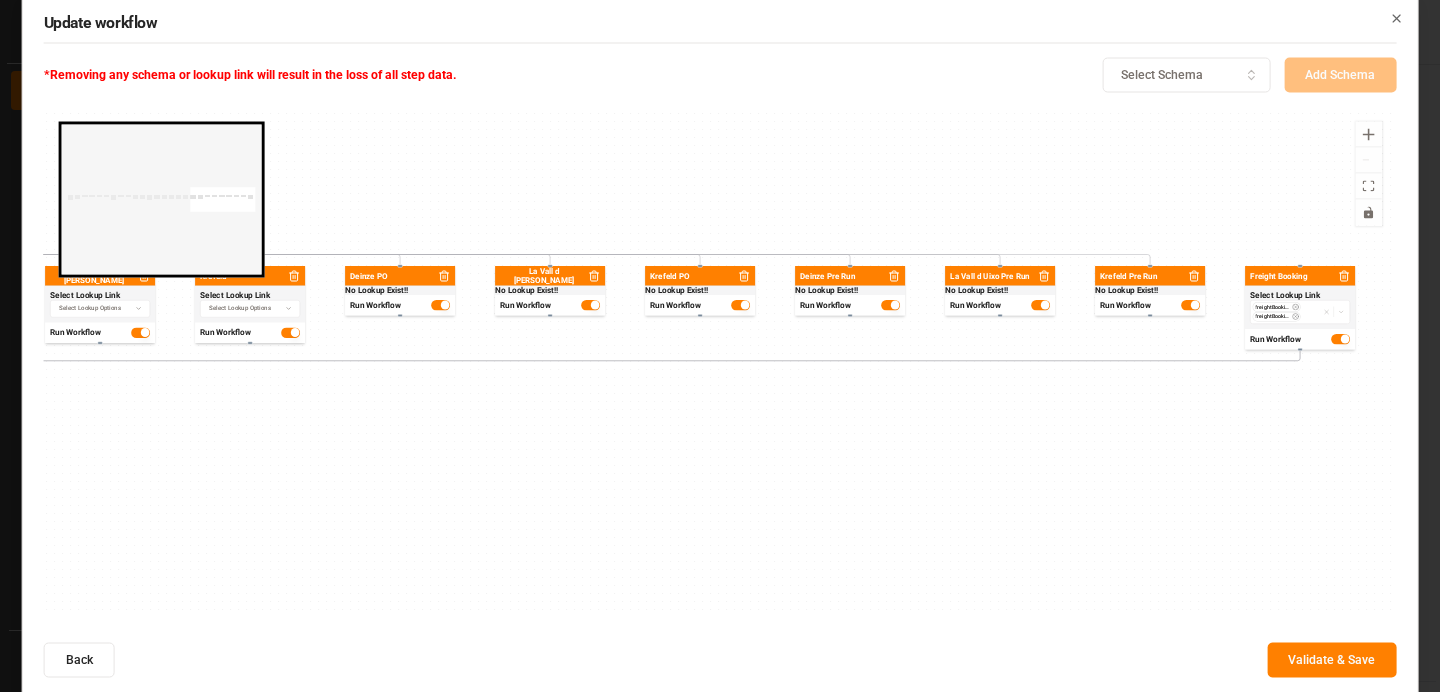 drag, startPoint x: 946, startPoint y: 523, endPoint x: 599, endPoint y: 480, distance: 349.6541 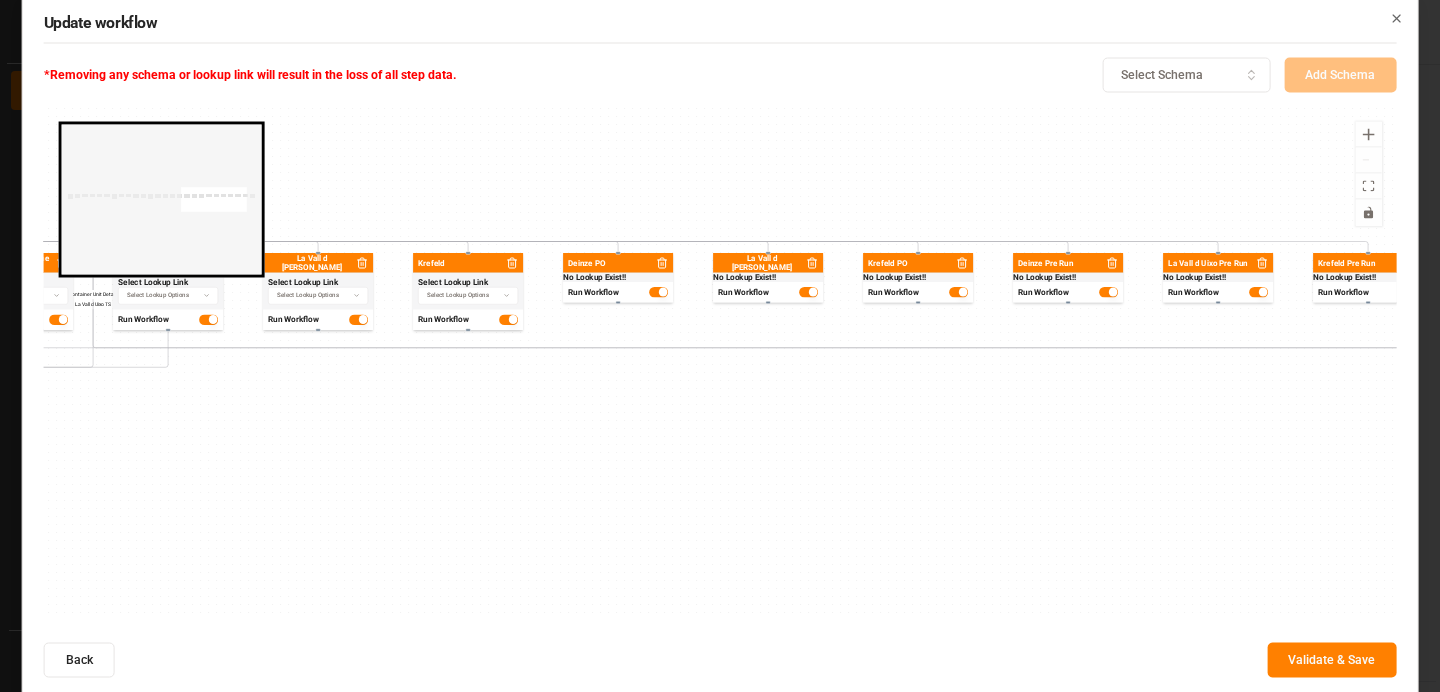 drag, startPoint x: 855, startPoint y: 544, endPoint x: 1091, endPoint y: 529, distance: 236.47621 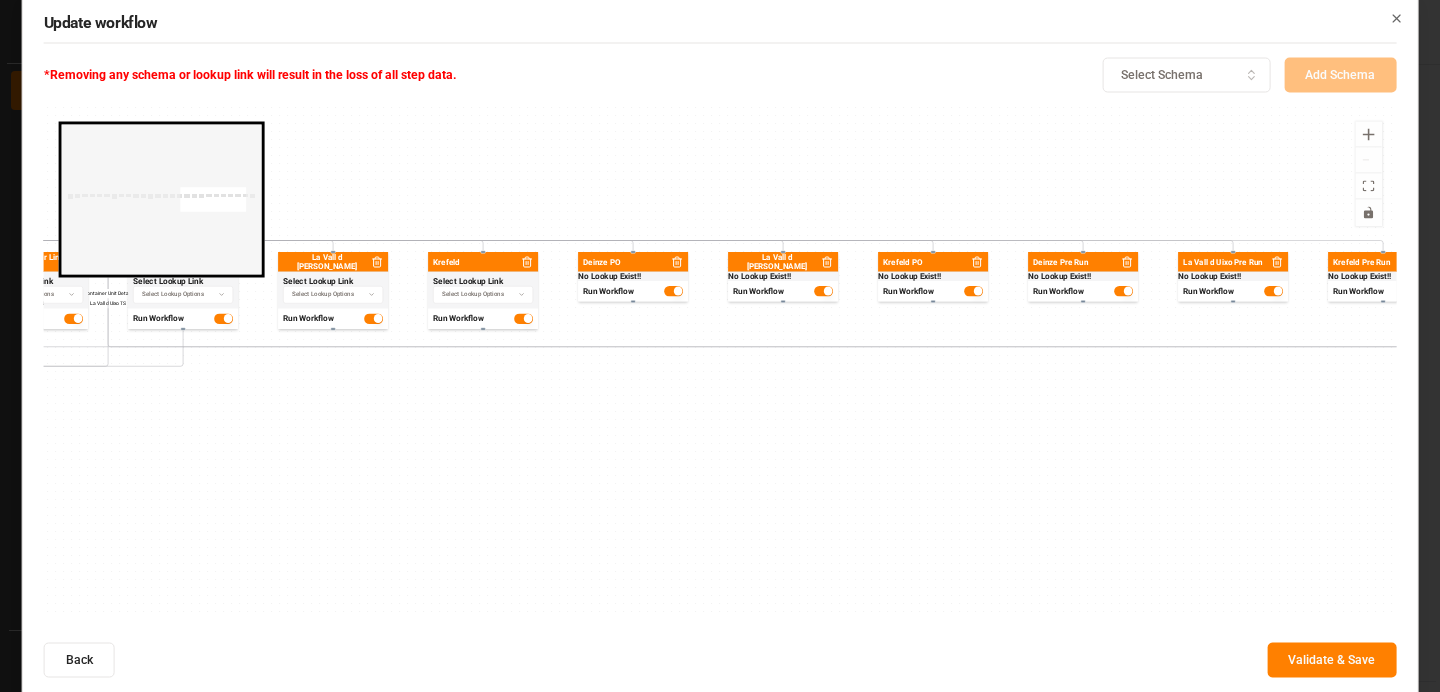 click 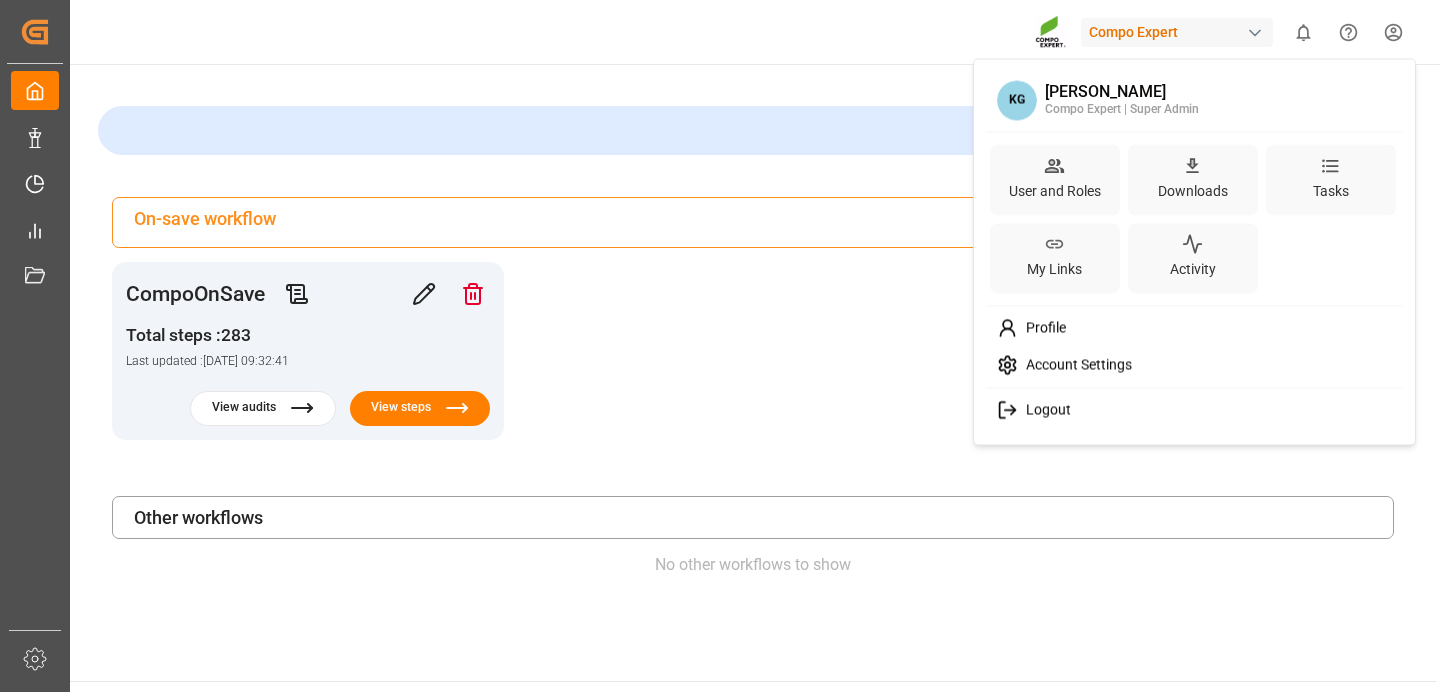 click on "Created by potrace 1.15, written by [PERSON_NAME] [DATE]-[DATE] Created by potrace 1.15, written by [PERSON_NAME] [DATE]-[DATE] My Cockpit My Cockpit Data Management Data Management Timeslot Management Timeslot Management My Reports My Reports Document Management Document Management Sidebar Settings Back to main menu Compo Expert 0 Notifications Only show unread All Watching Mark all categories read No notifications CompoOnSave Create workflow On-save workflow Remove on-save CompoOnSave Total steps :  283 Last updated :  [DATE] 09:32:41 View audits  View steps  Other workflows No other workflows to show ©  2025  Logward. All rights reserved. Version [DATE] Company Home About Us Partnerships Get in Touch Legal Imprint Privacy Policy Contact [EMAIL_ADDRESS][DOMAIN_NAME] +49 40 239 692 540 [STREET_ADDRESS] Click here to exit role preview. Accept All Cookies Profile Account Settings Downloads Tasks Activity My Links Users & Roles Log out KG [PERSON_NAME] Compo Expert | Super Admin User and Roles" at bounding box center (720, 346) 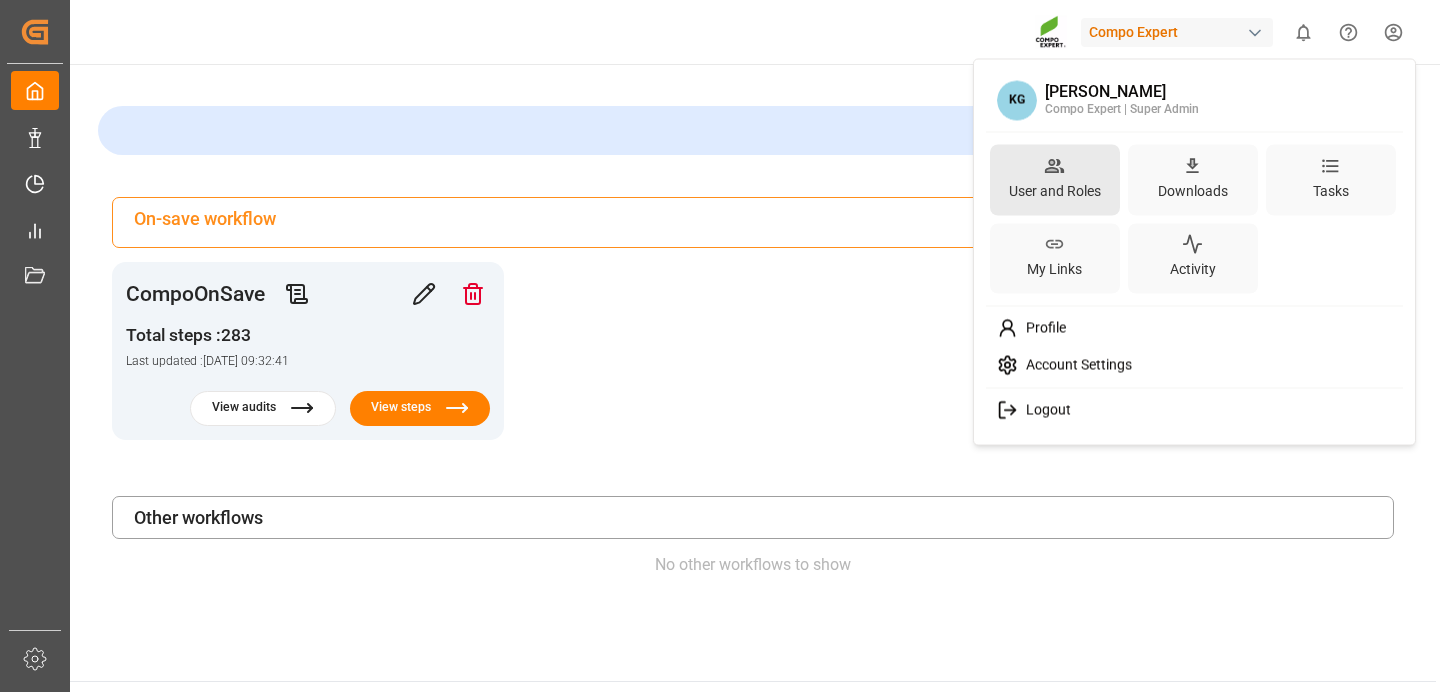 click on "User and Roles" at bounding box center (1055, 190) 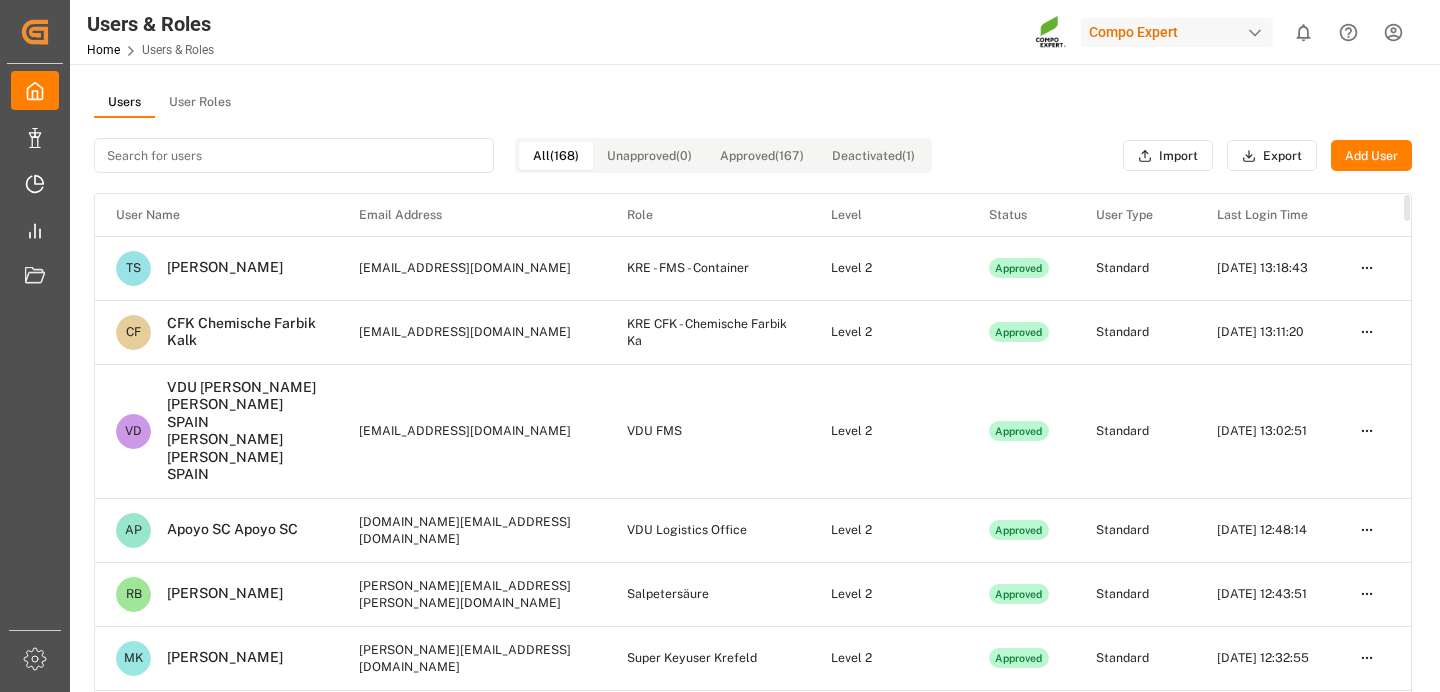 click at bounding box center (294, 155) 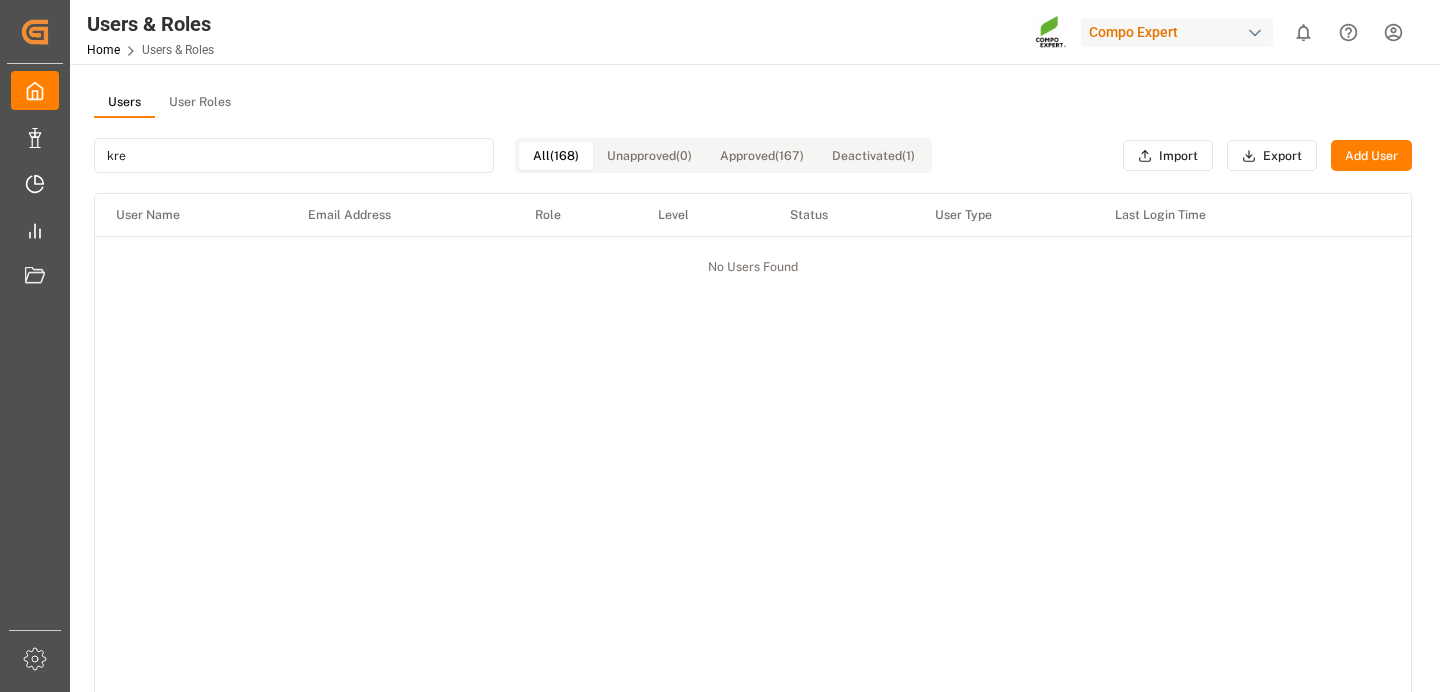 type on "kr" 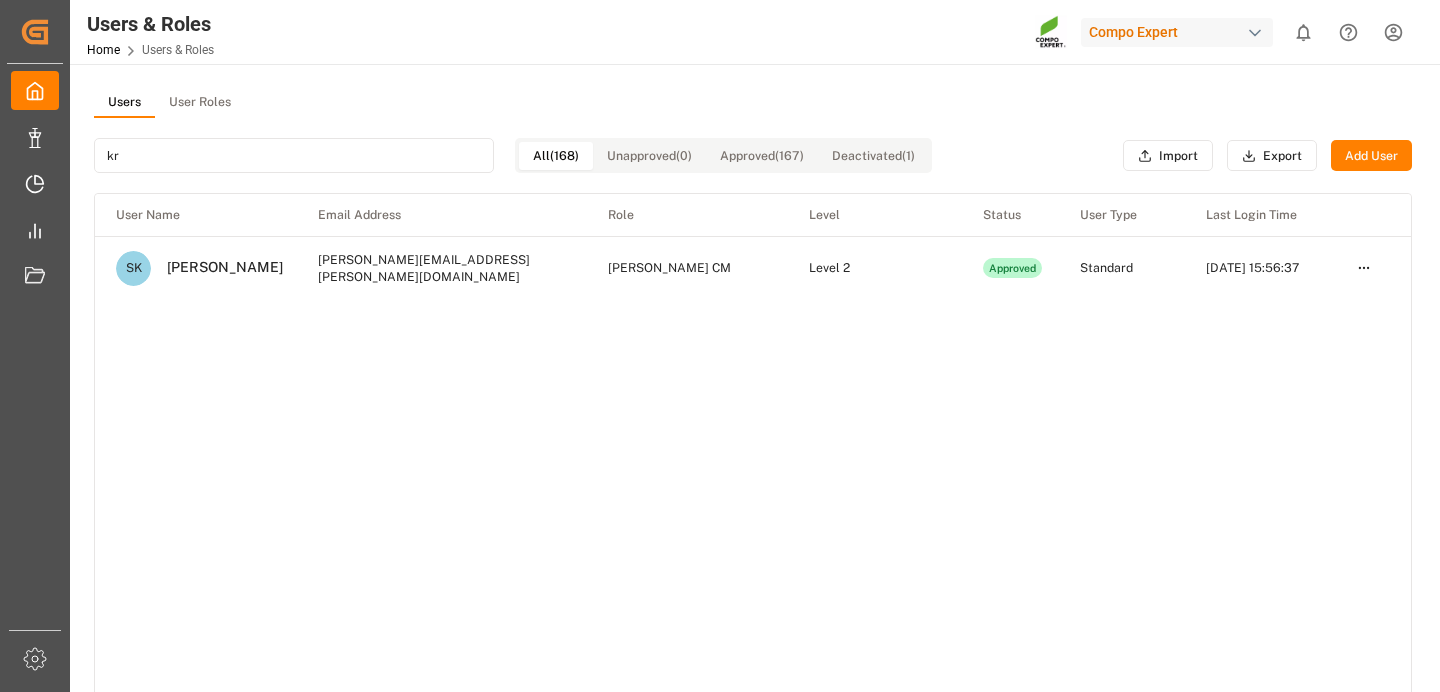 click on "User Roles" at bounding box center [200, 103] 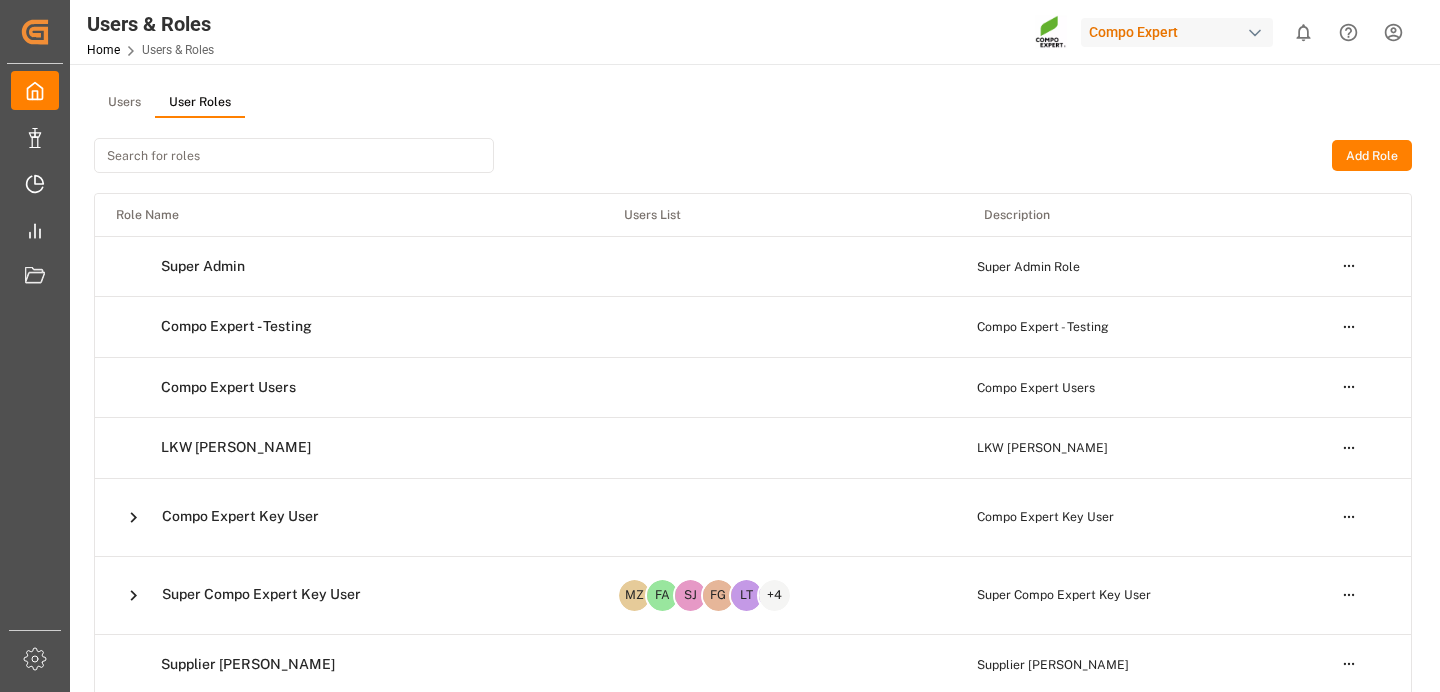 click at bounding box center (294, 155) 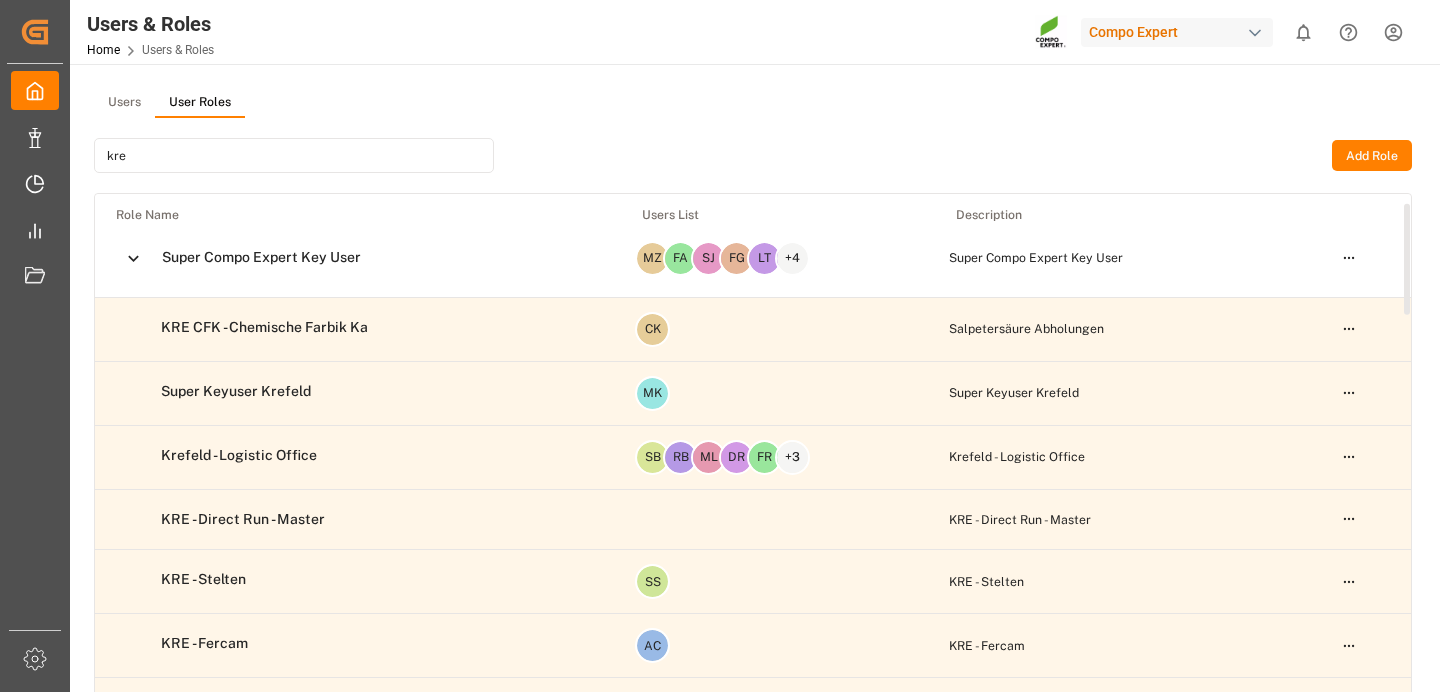 scroll, scrollTop: 0, scrollLeft: 0, axis: both 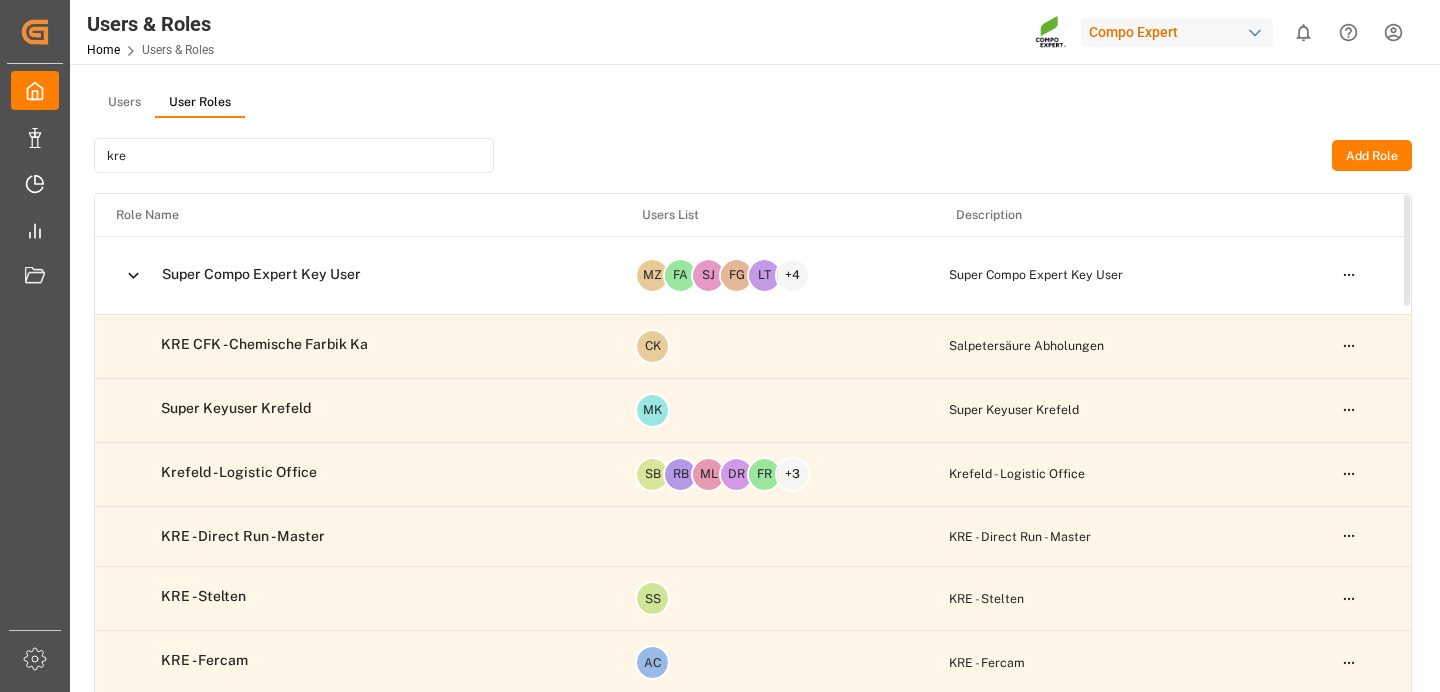 type on "kre" 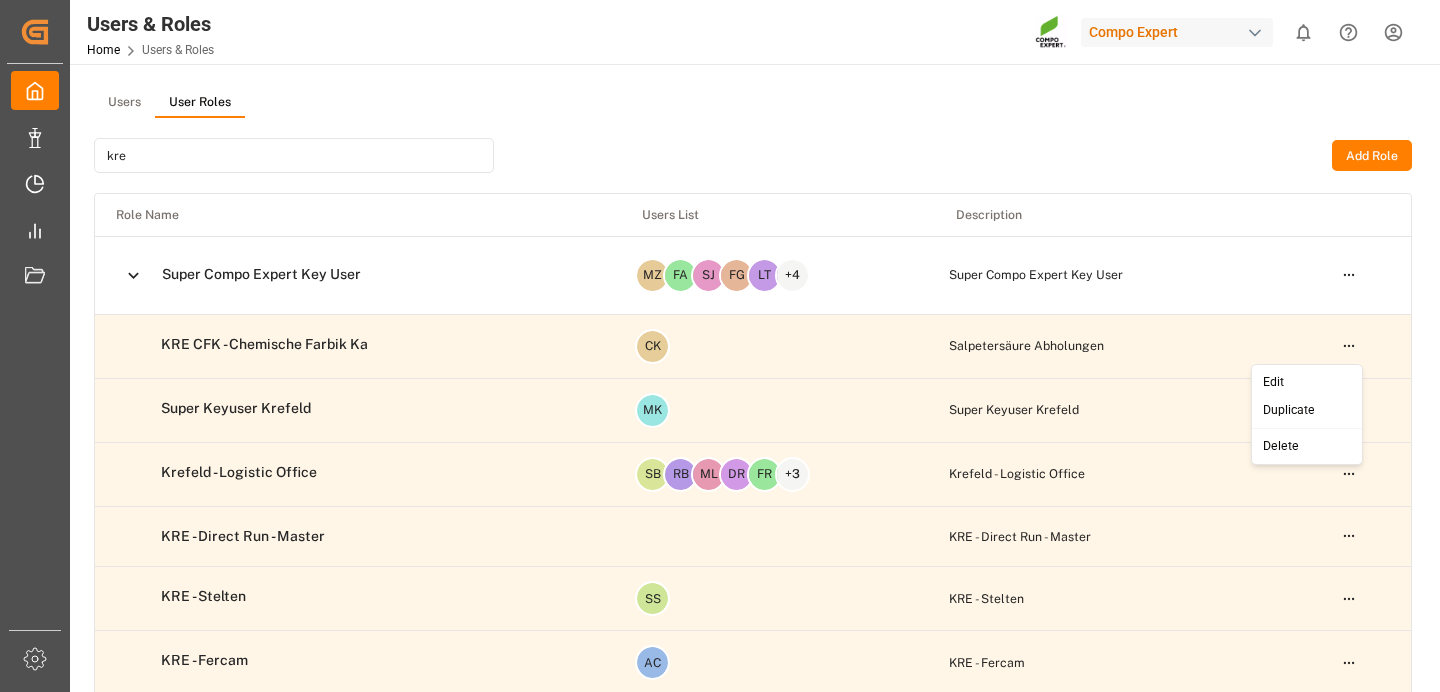 click on "Edit" at bounding box center [1307, 383] 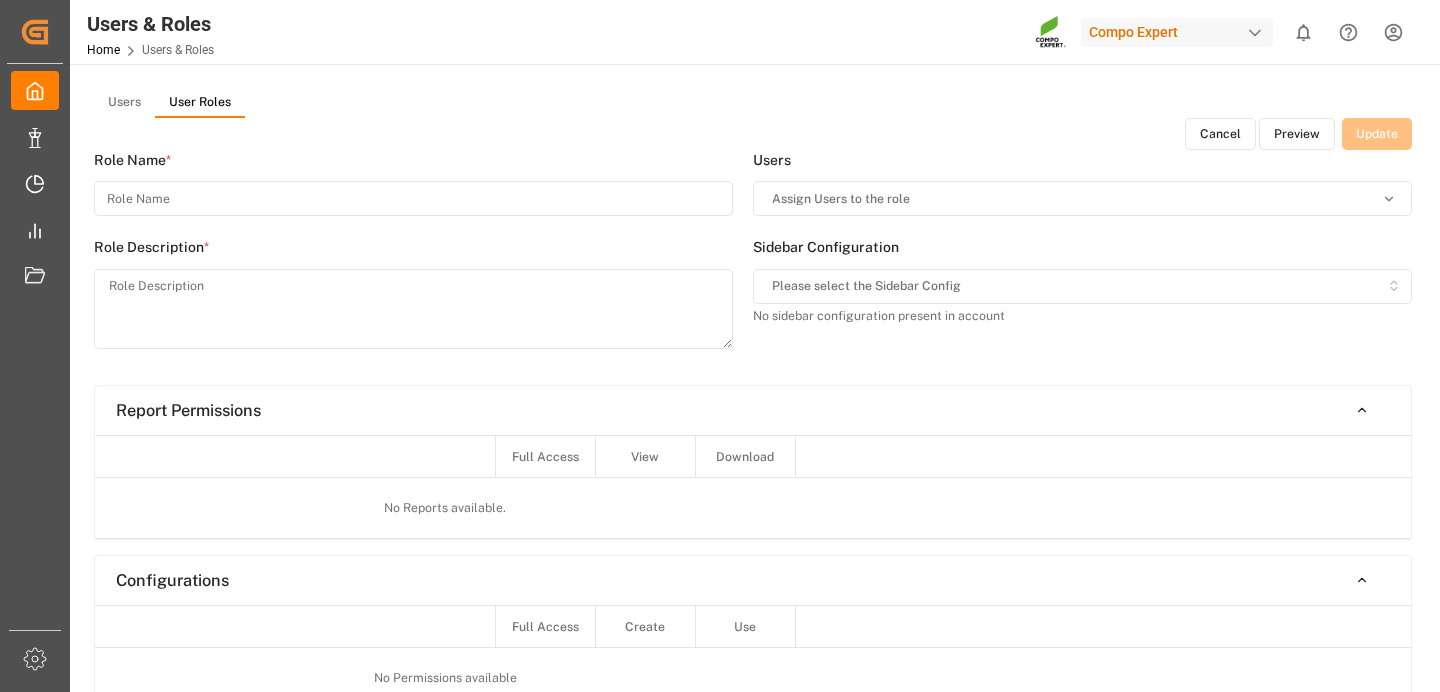 type on "KRE CFK - Chemische Farbik Ka" 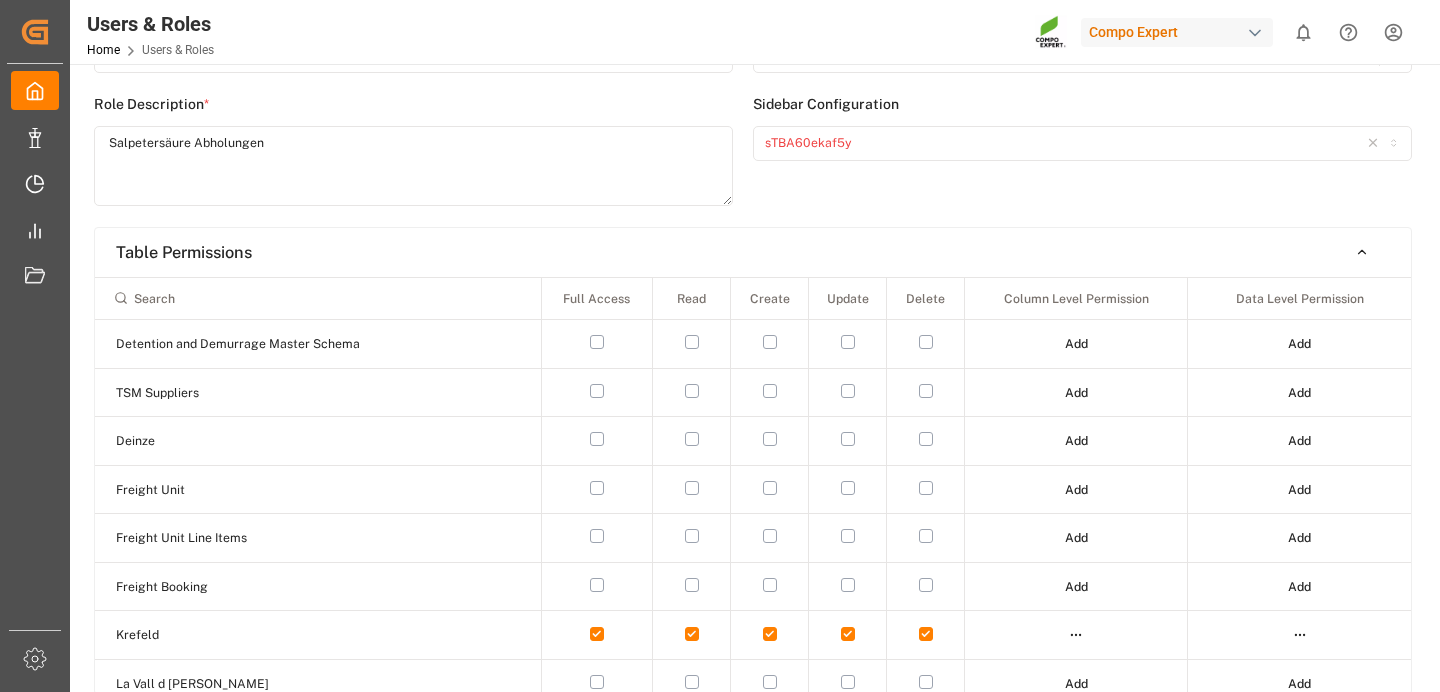 scroll, scrollTop: 245, scrollLeft: 0, axis: vertical 